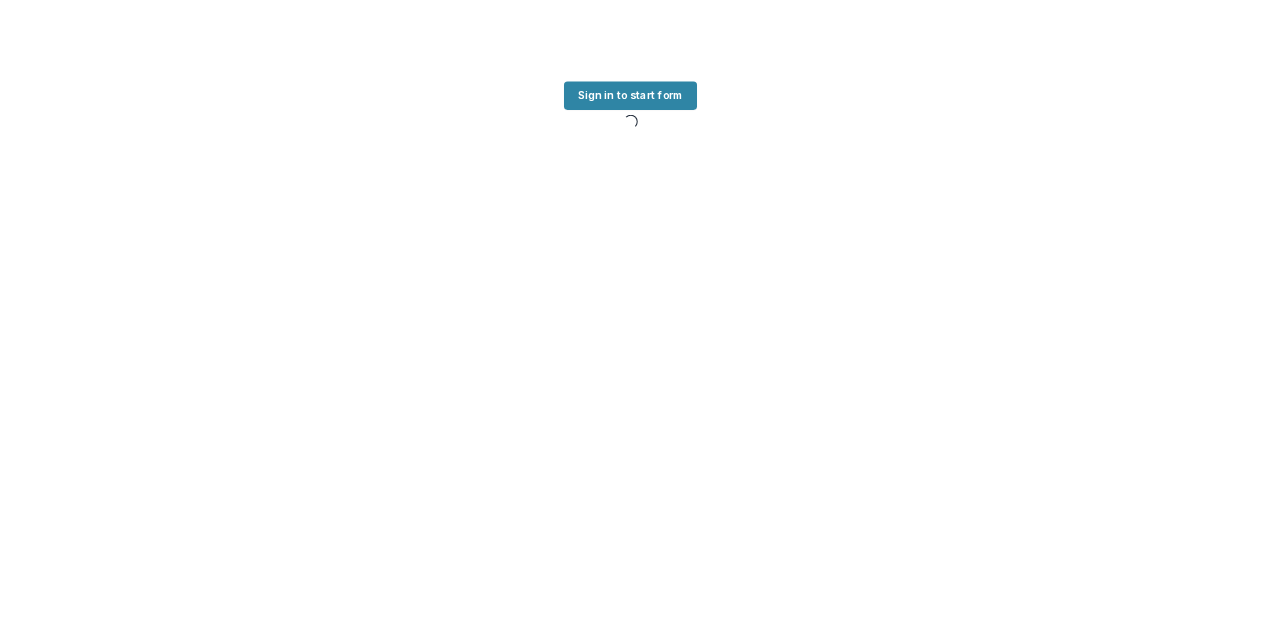 scroll, scrollTop: 0, scrollLeft: 0, axis: both 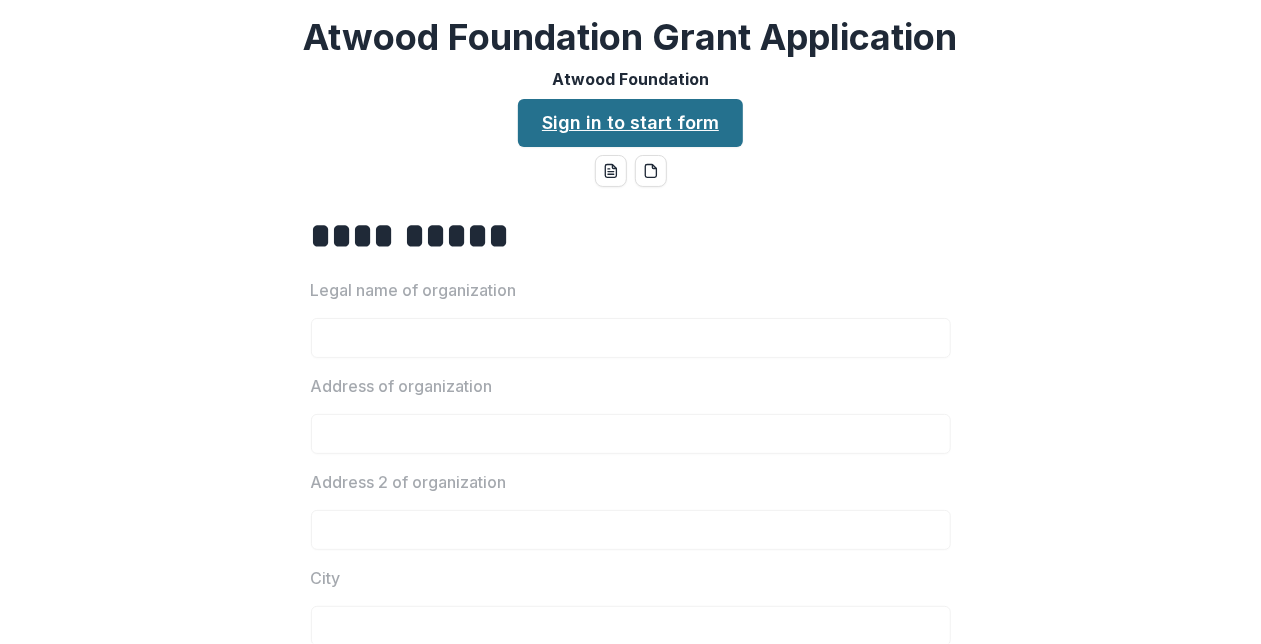 click on "Sign in to start form" at bounding box center [630, 123] 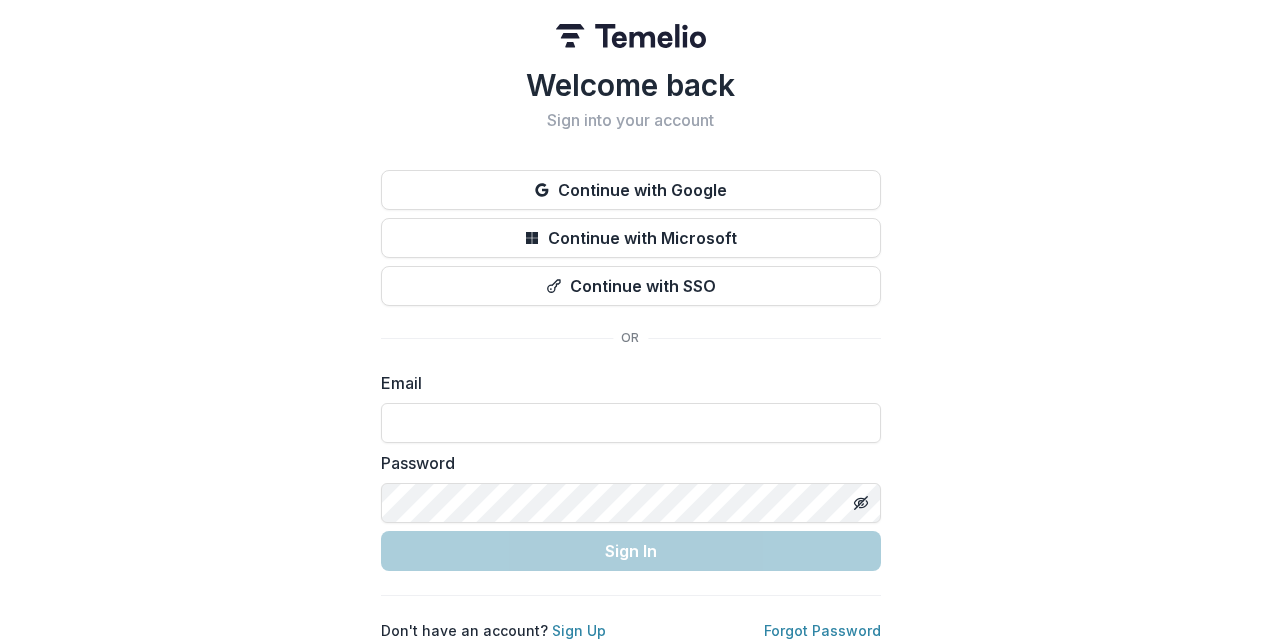 scroll, scrollTop: 0, scrollLeft: 0, axis: both 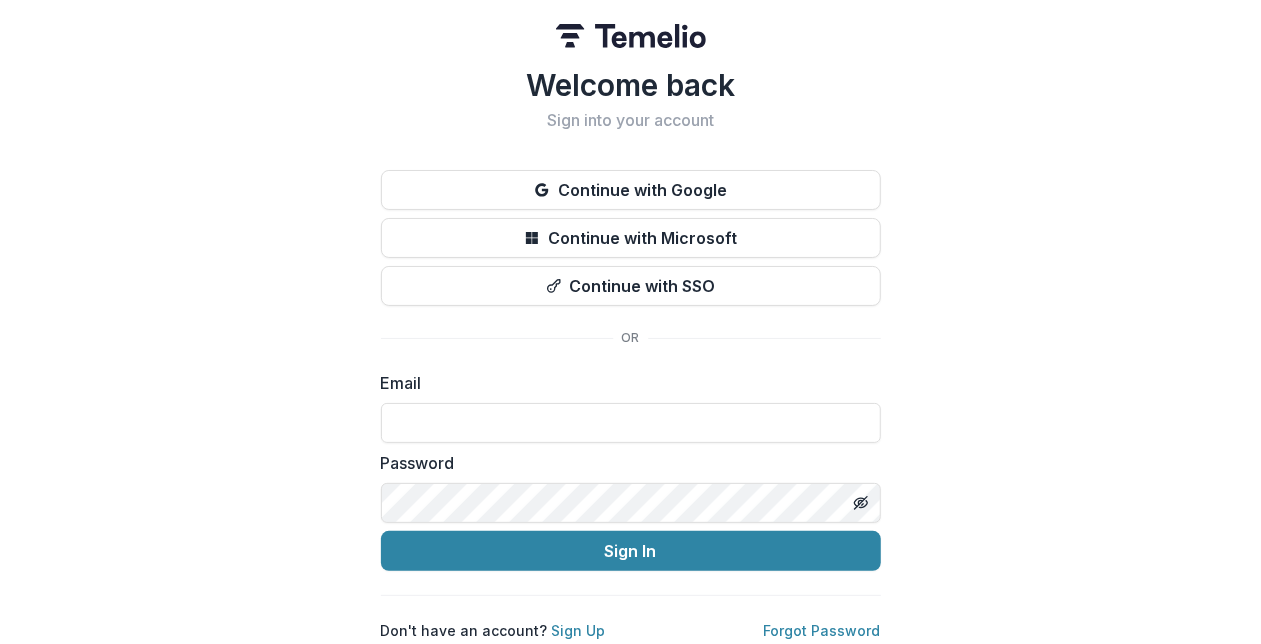 click on "Welcome back Sign into your account Continue with Google Continue with Microsoft Continue with SSO Email Password Sign In Don't have an account?   Sign Up Forgot Password" at bounding box center [630, 322] 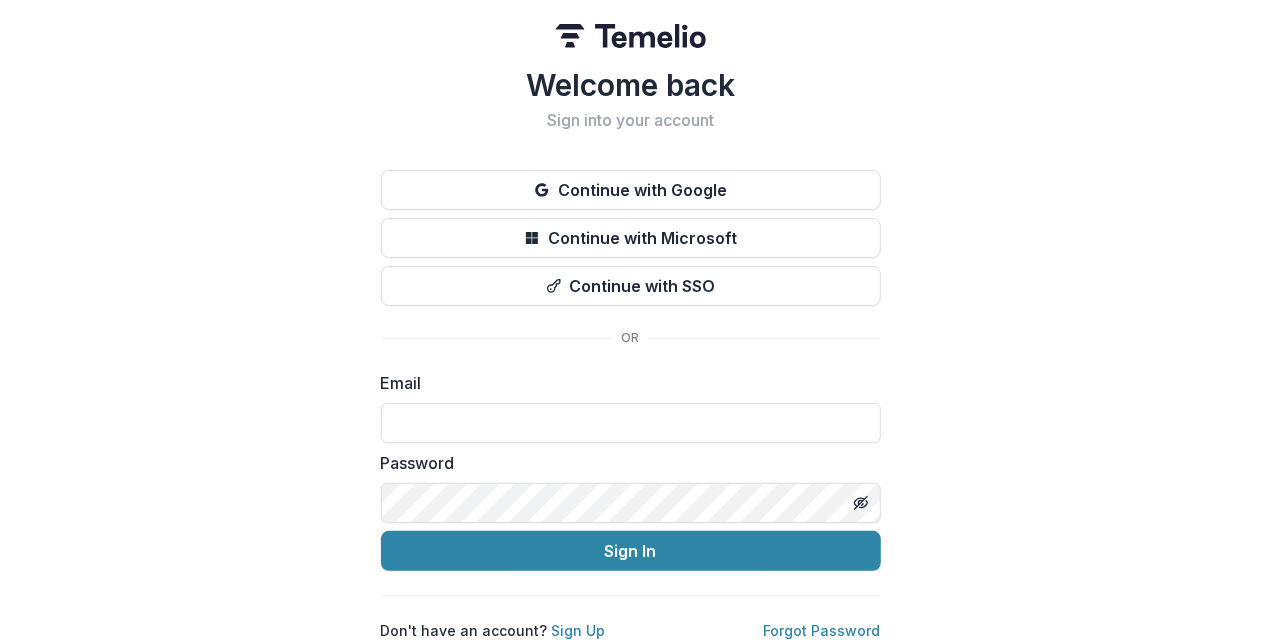 scroll, scrollTop: 0, scrollLeft: 0, axis: both 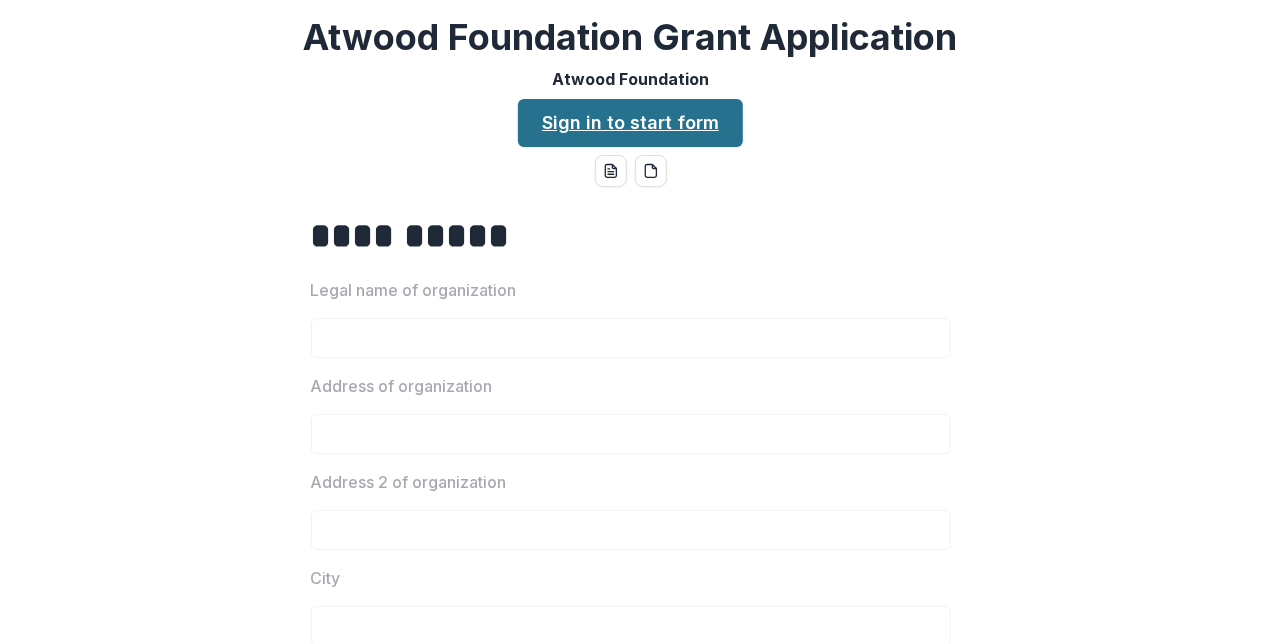 click on "Sign in to start form" at bounding box center [630, 123] 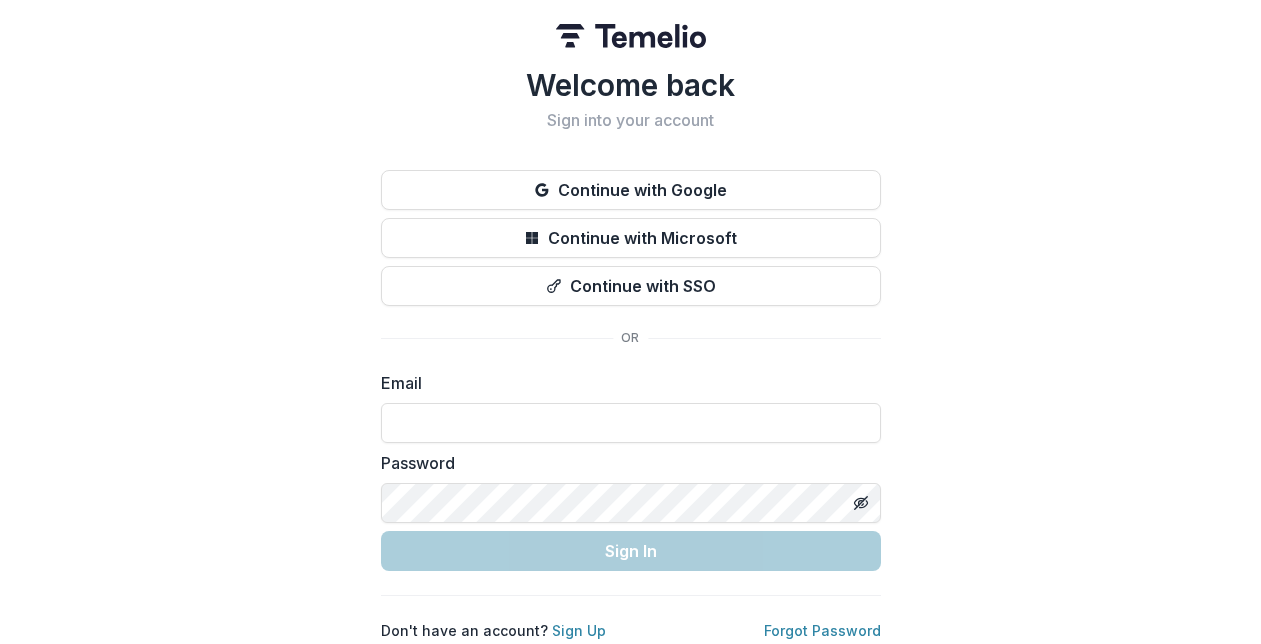 scroll, scrollTop: 0, scrollLeft: 0, axis: both 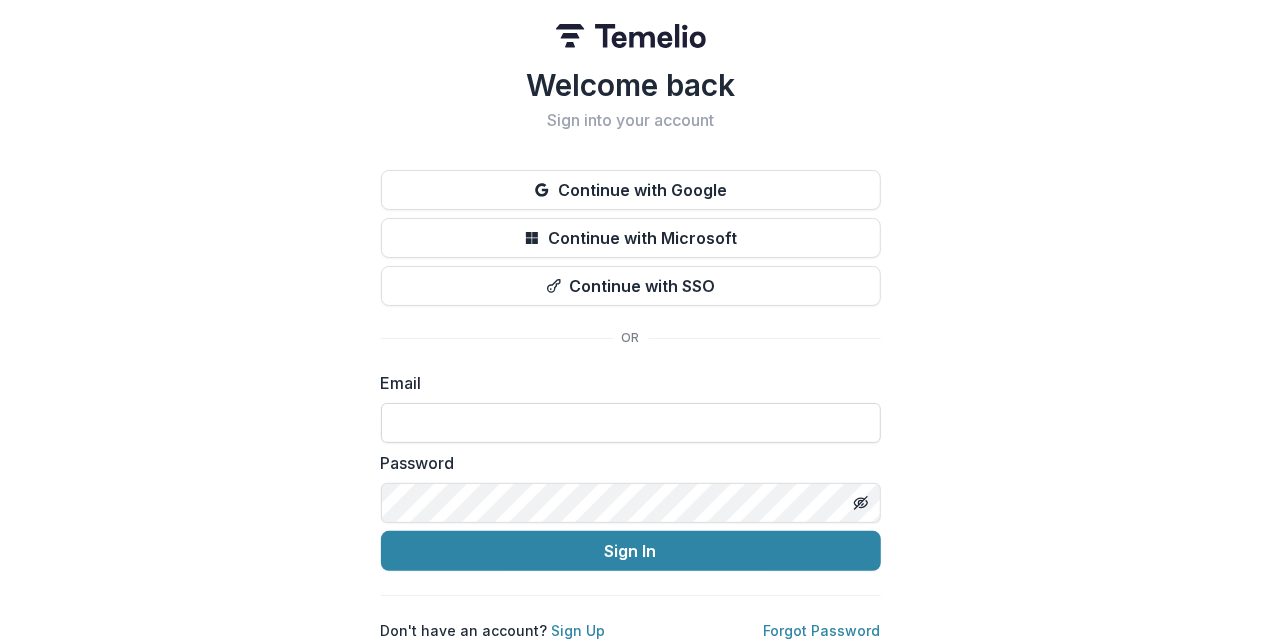 click at bounding box center (631, 423) 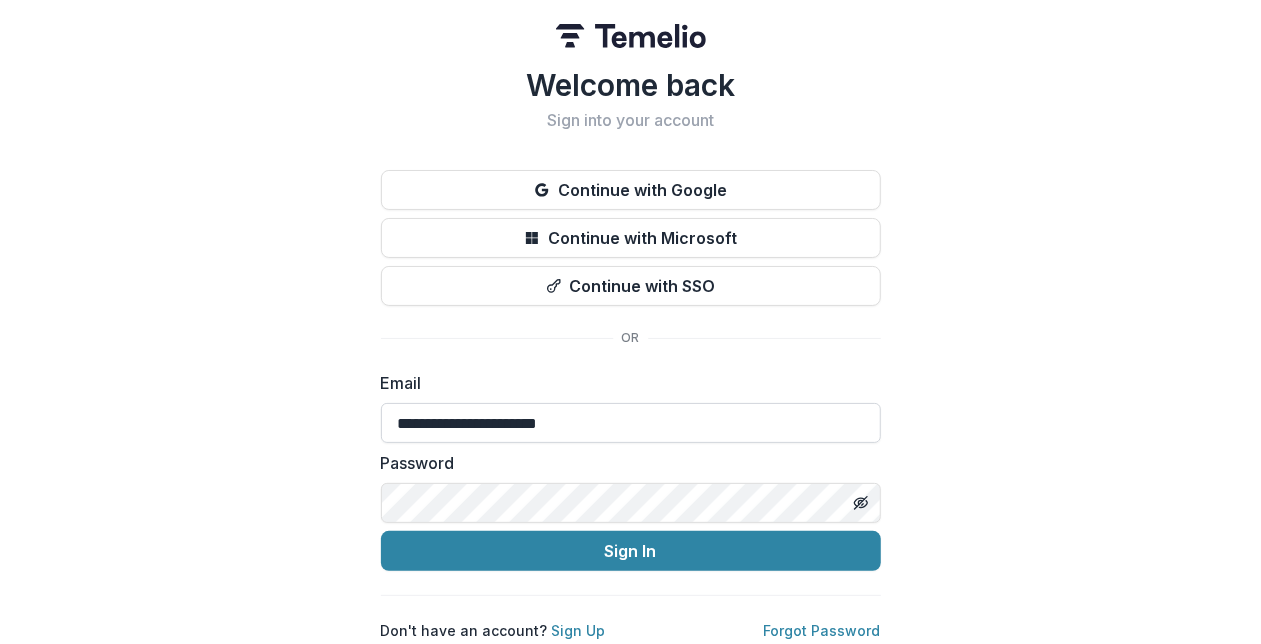 type on "**********" 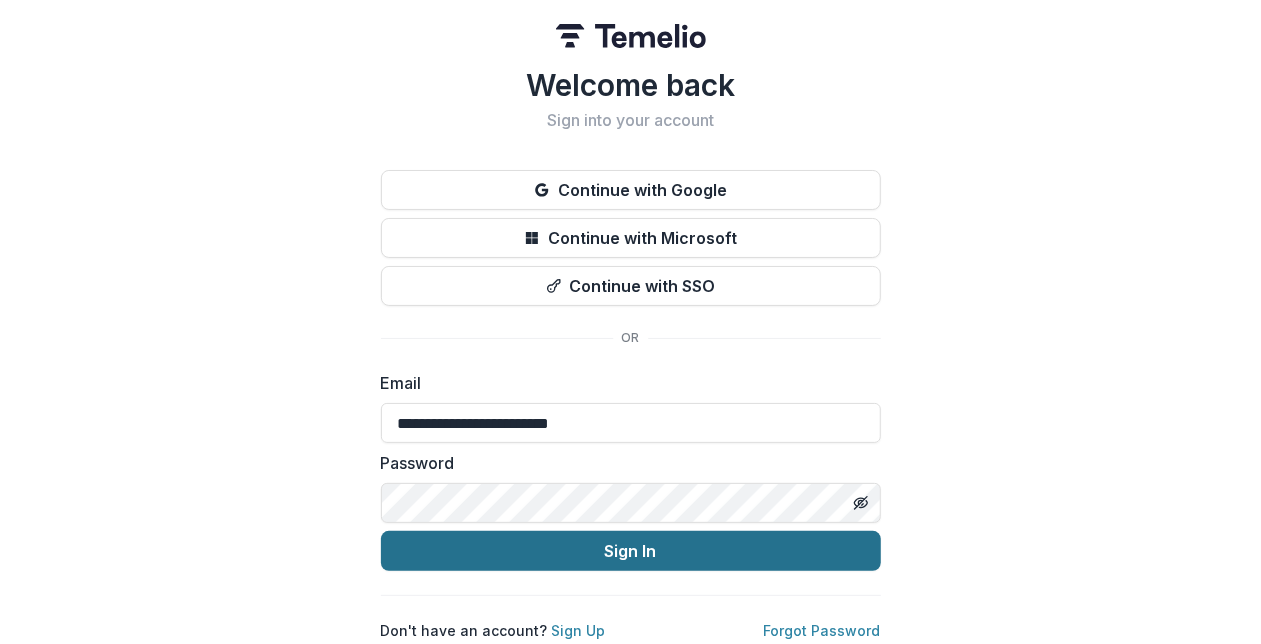 click on "Sign In" at bounding box center (631, 551) 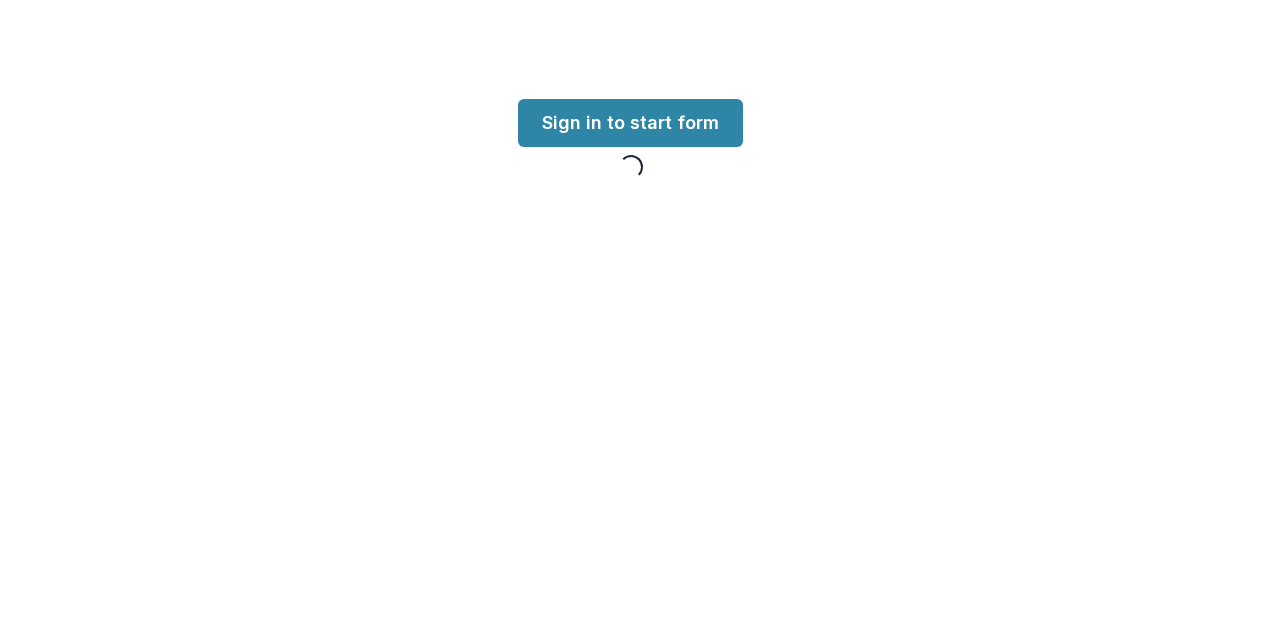 scroll, scrollTop: 0, scrollLeft: 0, axis: both 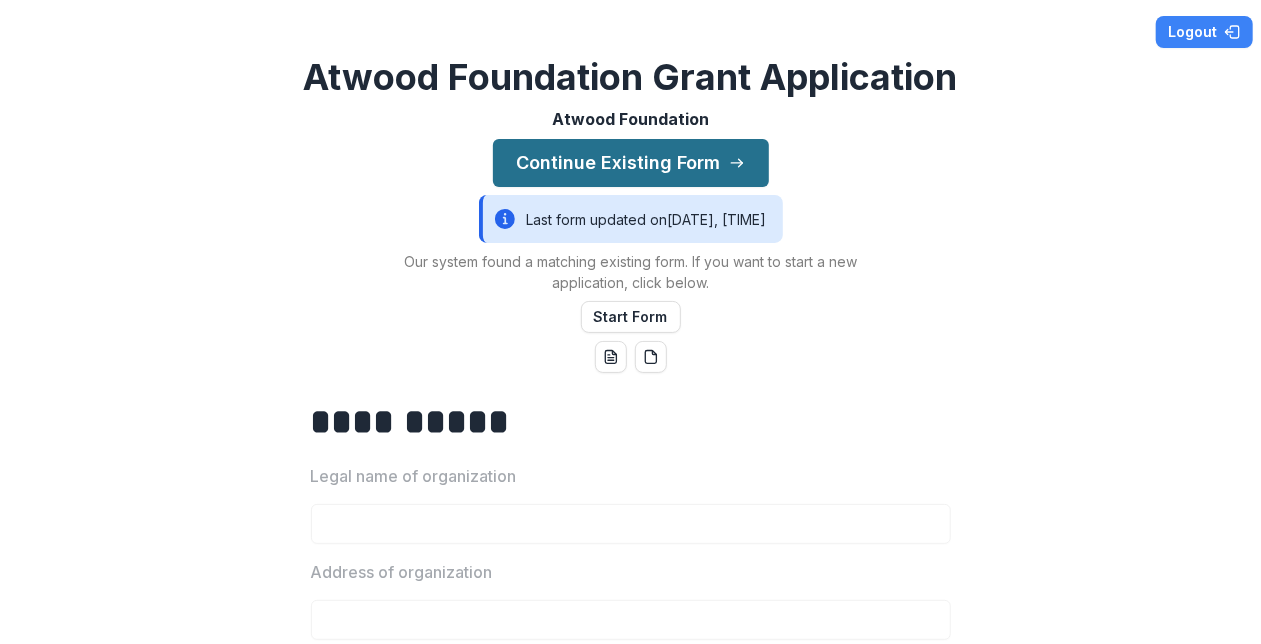 click on "Continue Existing Form" at bounding box center (631, 163) 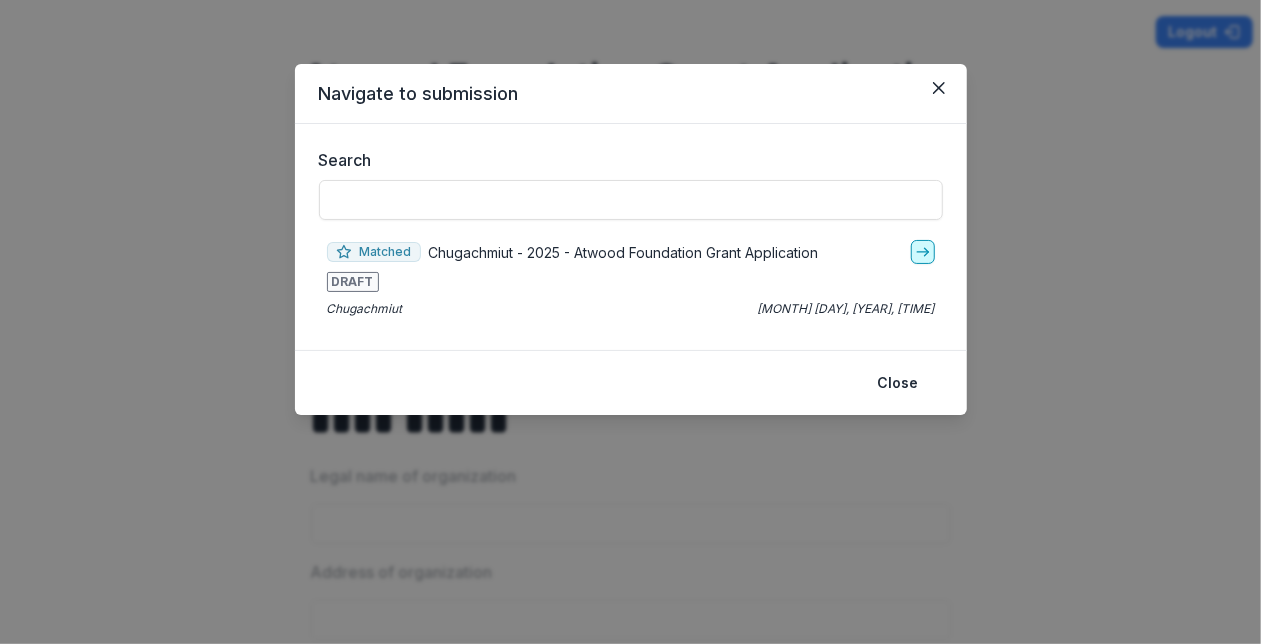 click 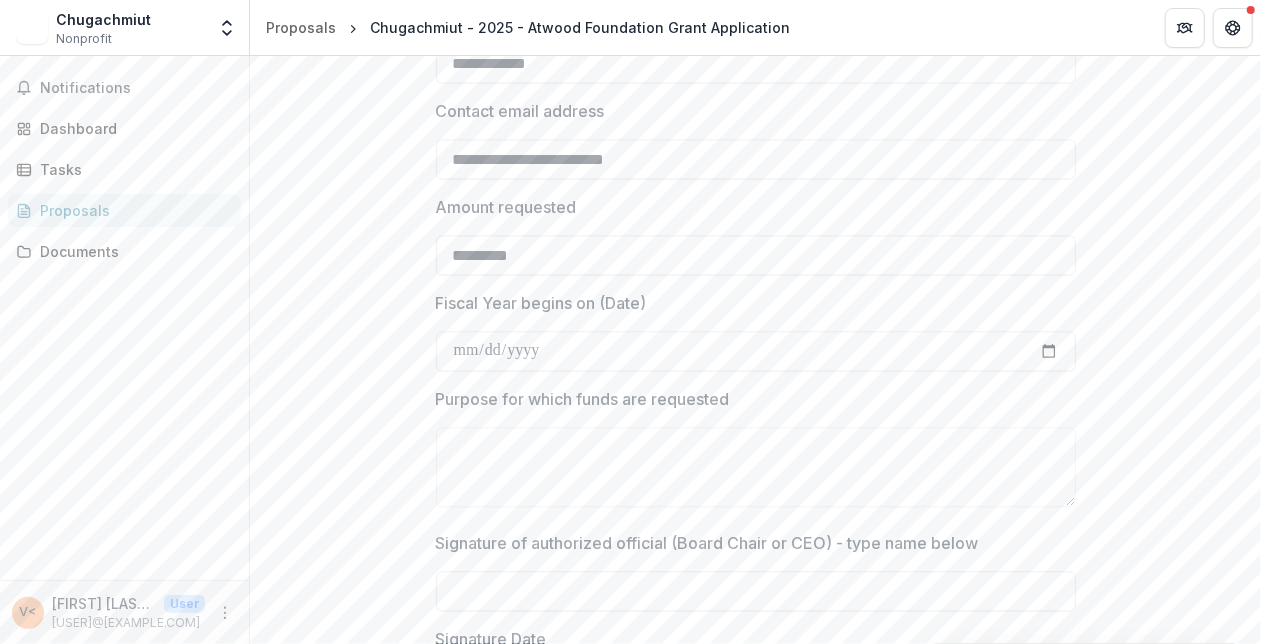 scroll, scrollTop: 2444, scrollLeft: 0, axis: vertical 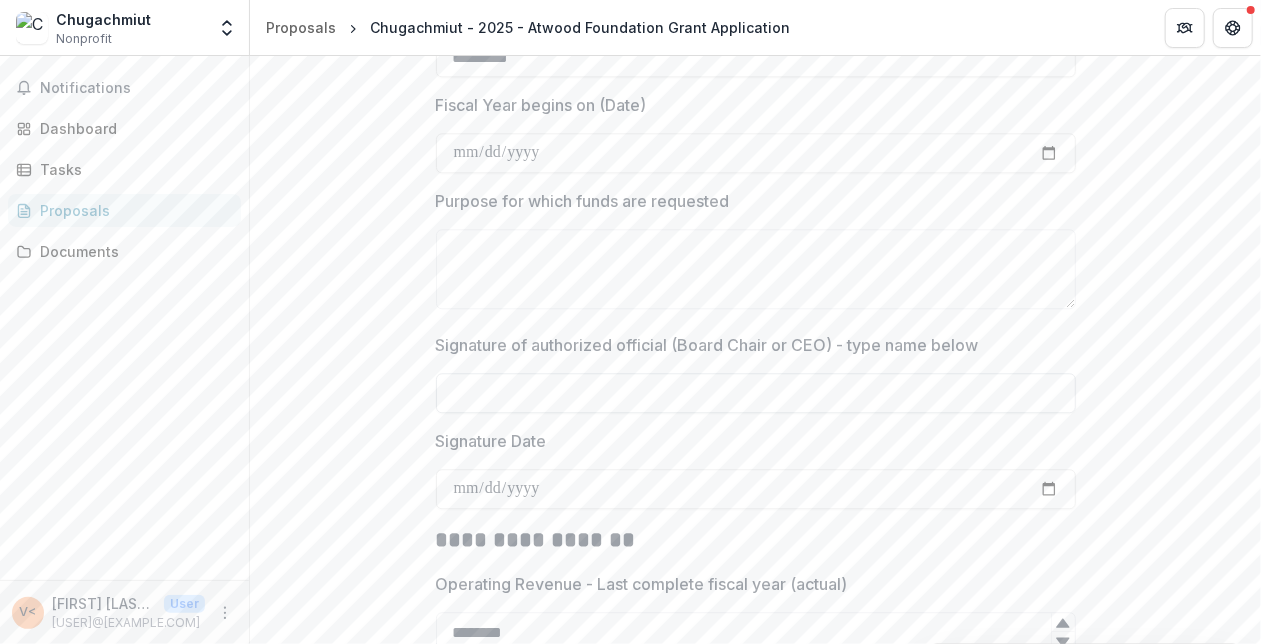 click on "Signature of authorized official (Board Chair or CEO) - type name below" at bounding box center (756, 393) 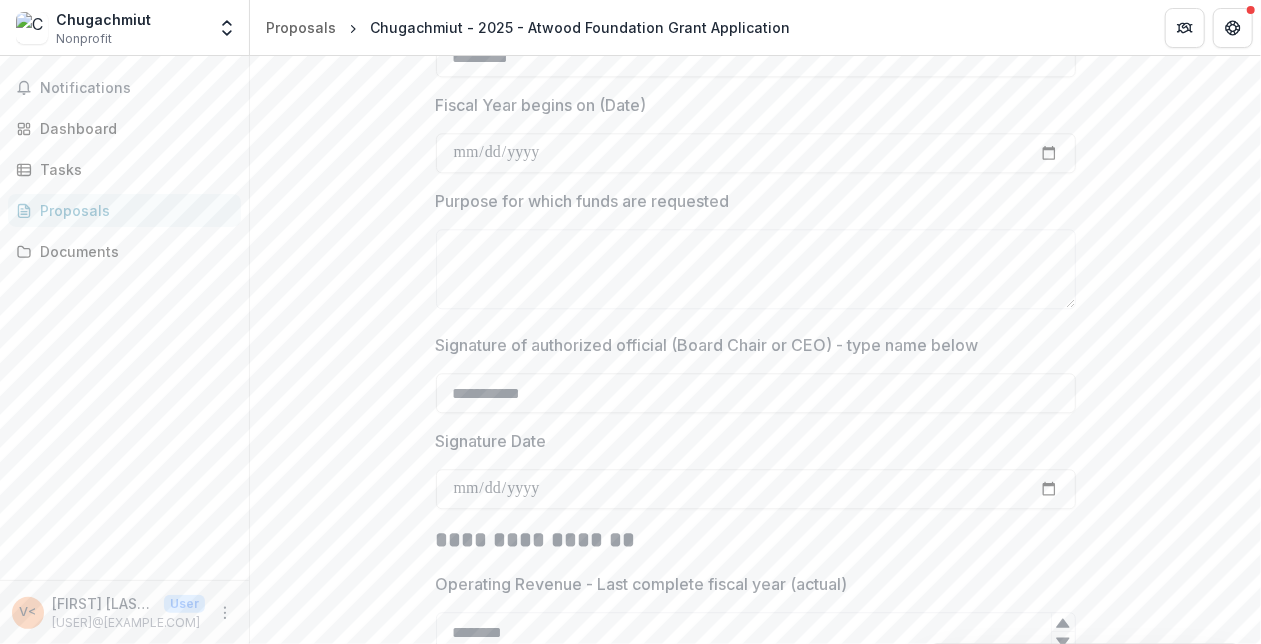 type on "**********" 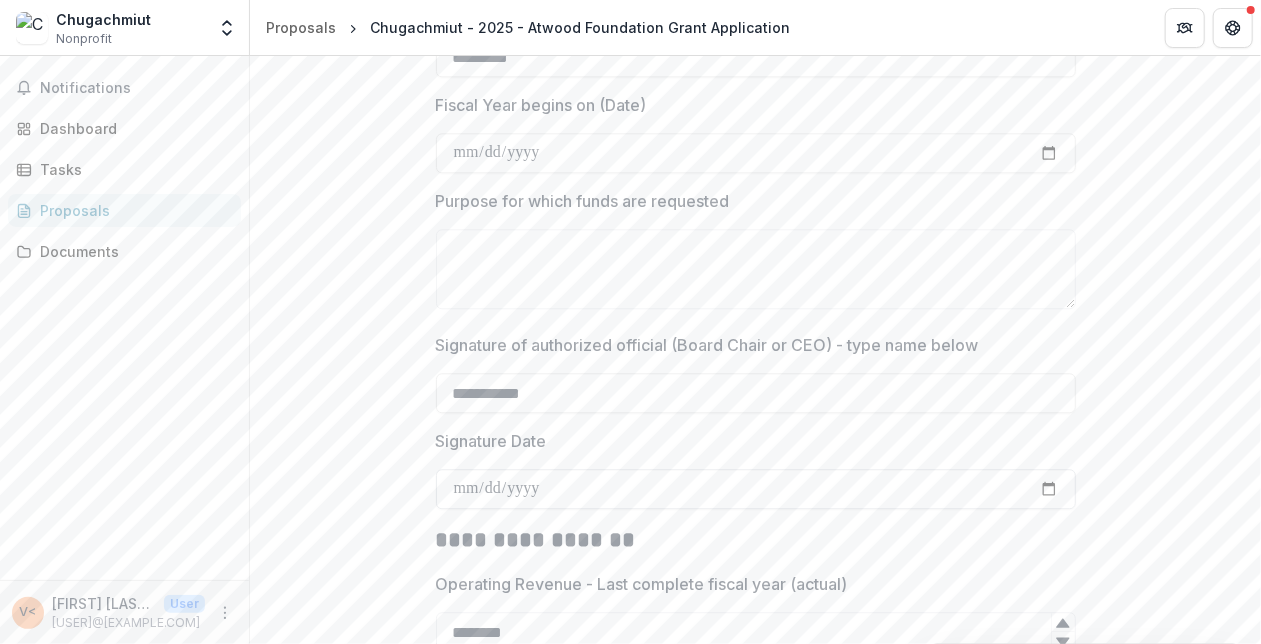click on "Signature Date" at bounding box center (756, 489) 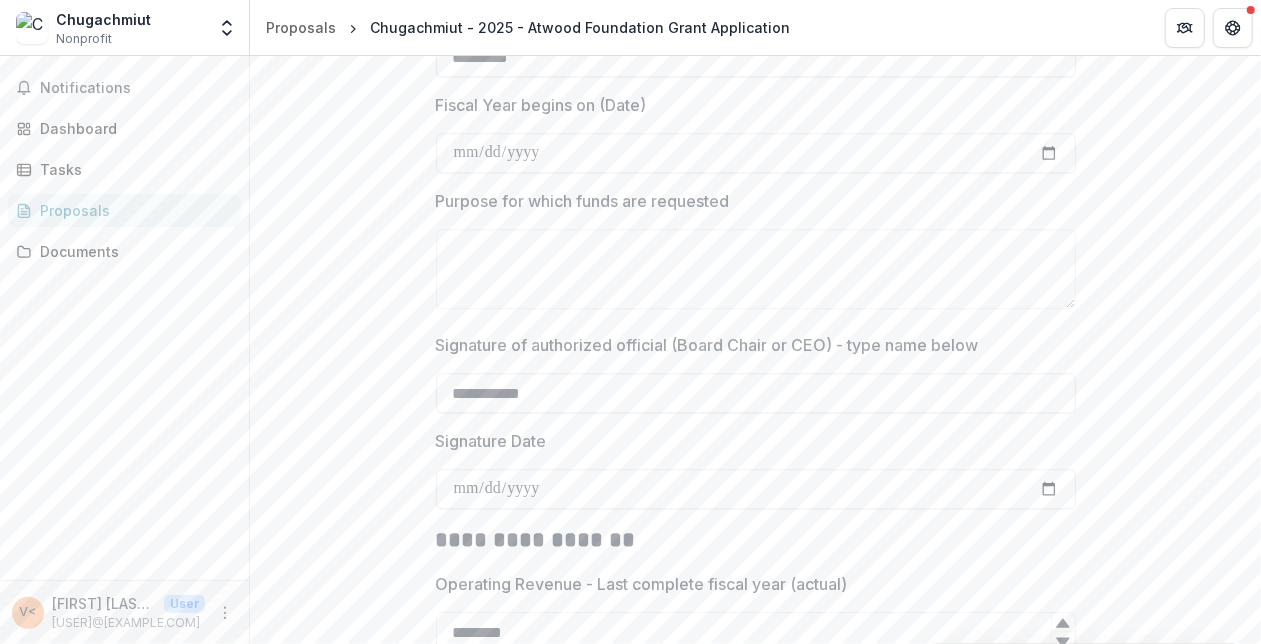 click on "**********" at bounding box center [755, -573] 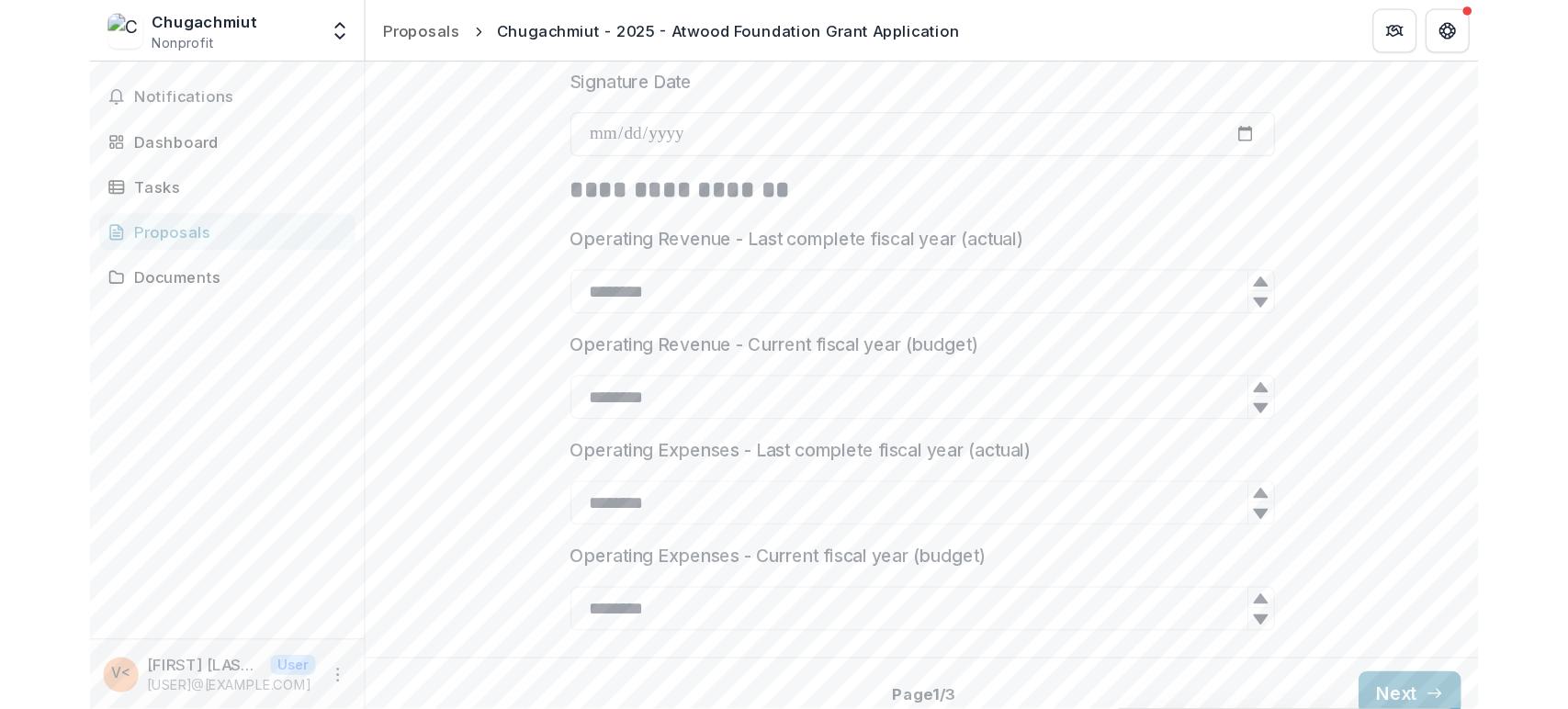 scroll, scrollTop: 2597, scrollLeft: 0, axis: vertical 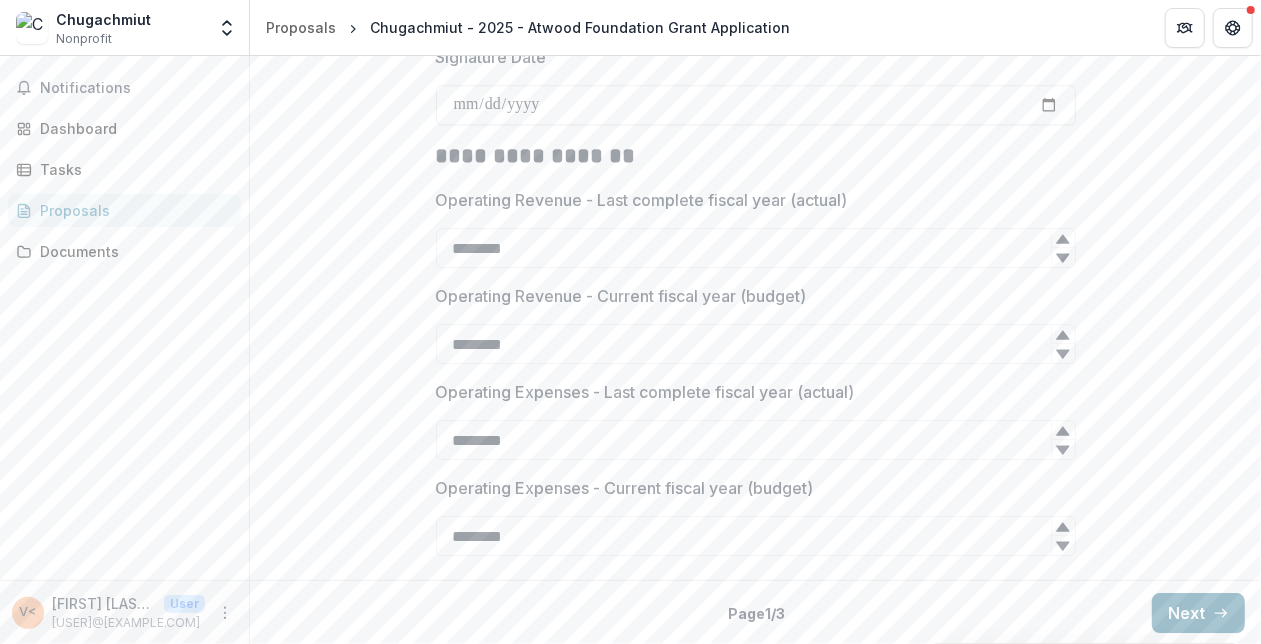 click on "Next" at bounding box center (1198, 613) 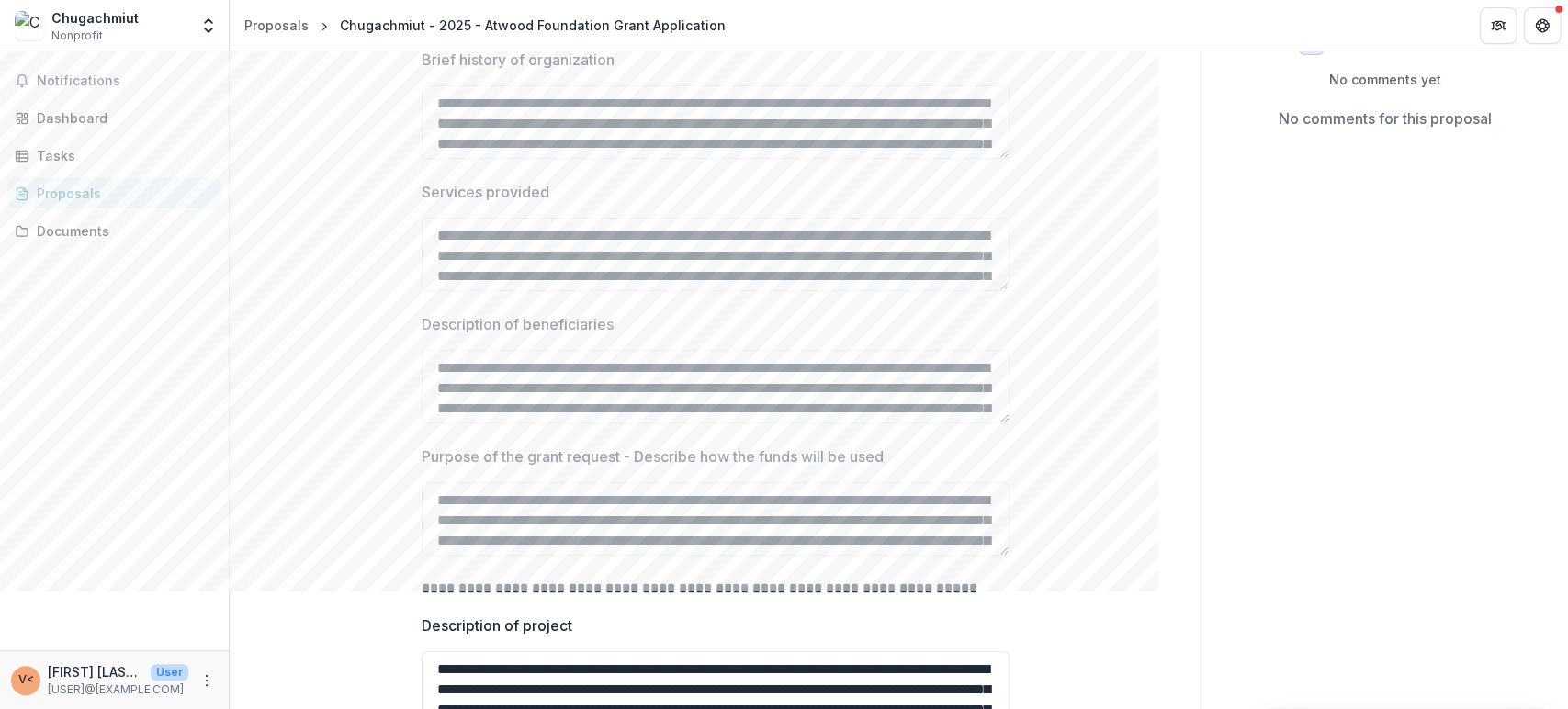 scroll, scrollTop: 89, scrollLeft: 0, axis: vertical 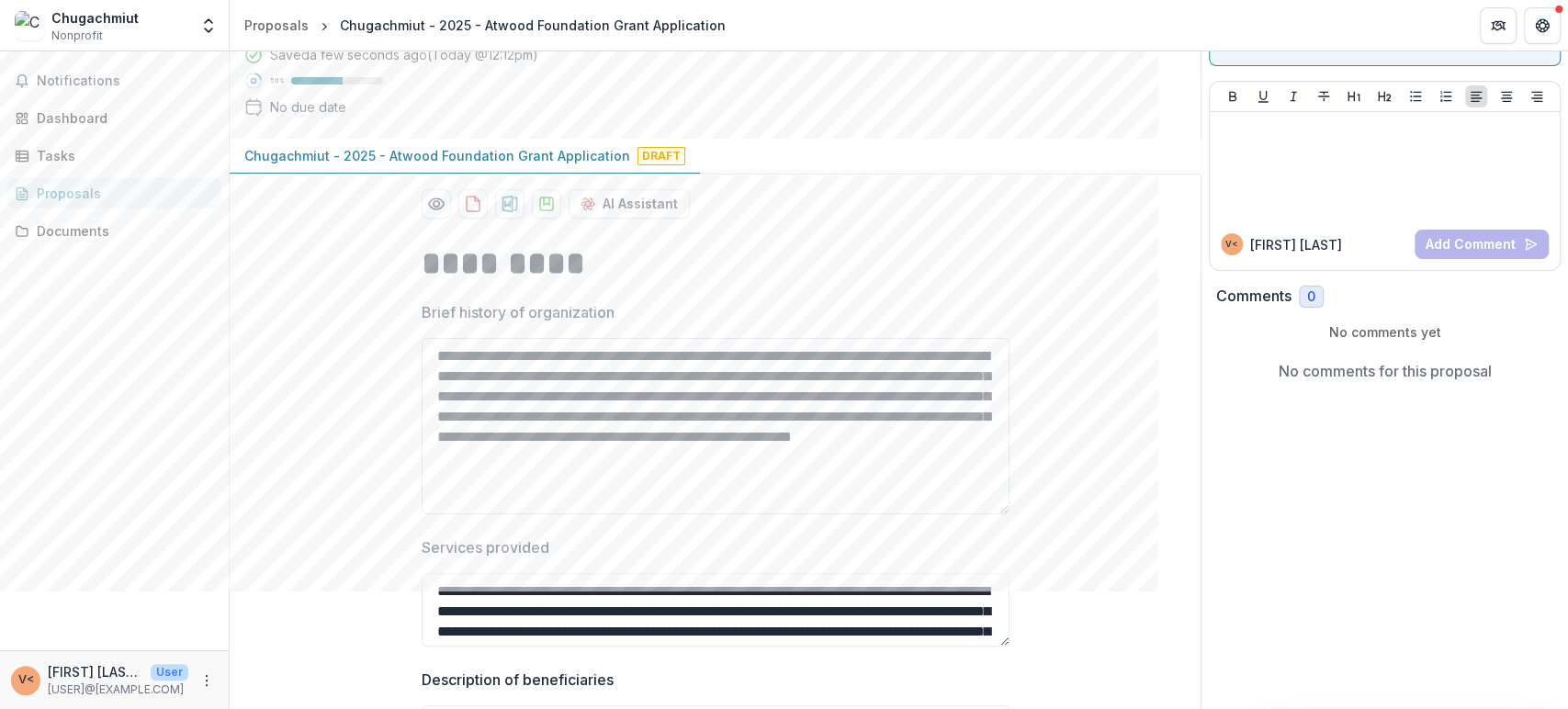 drag, startPoint x: 1002, startPoint y: 409, endPoint x: 992, endPoint y: 512, distance: 103.4843 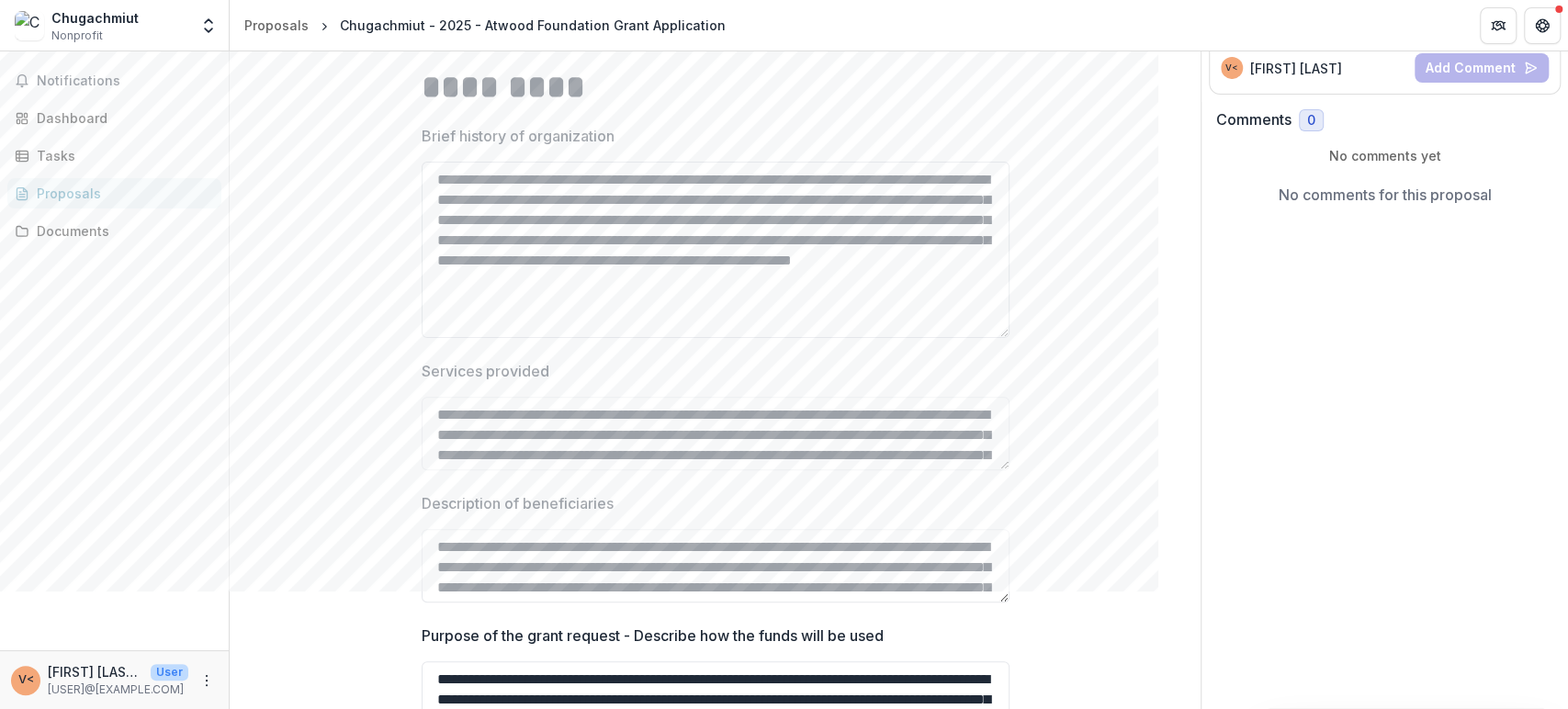 scroll, scrollTop: 396, scrollLeft: 0, axis: vertical 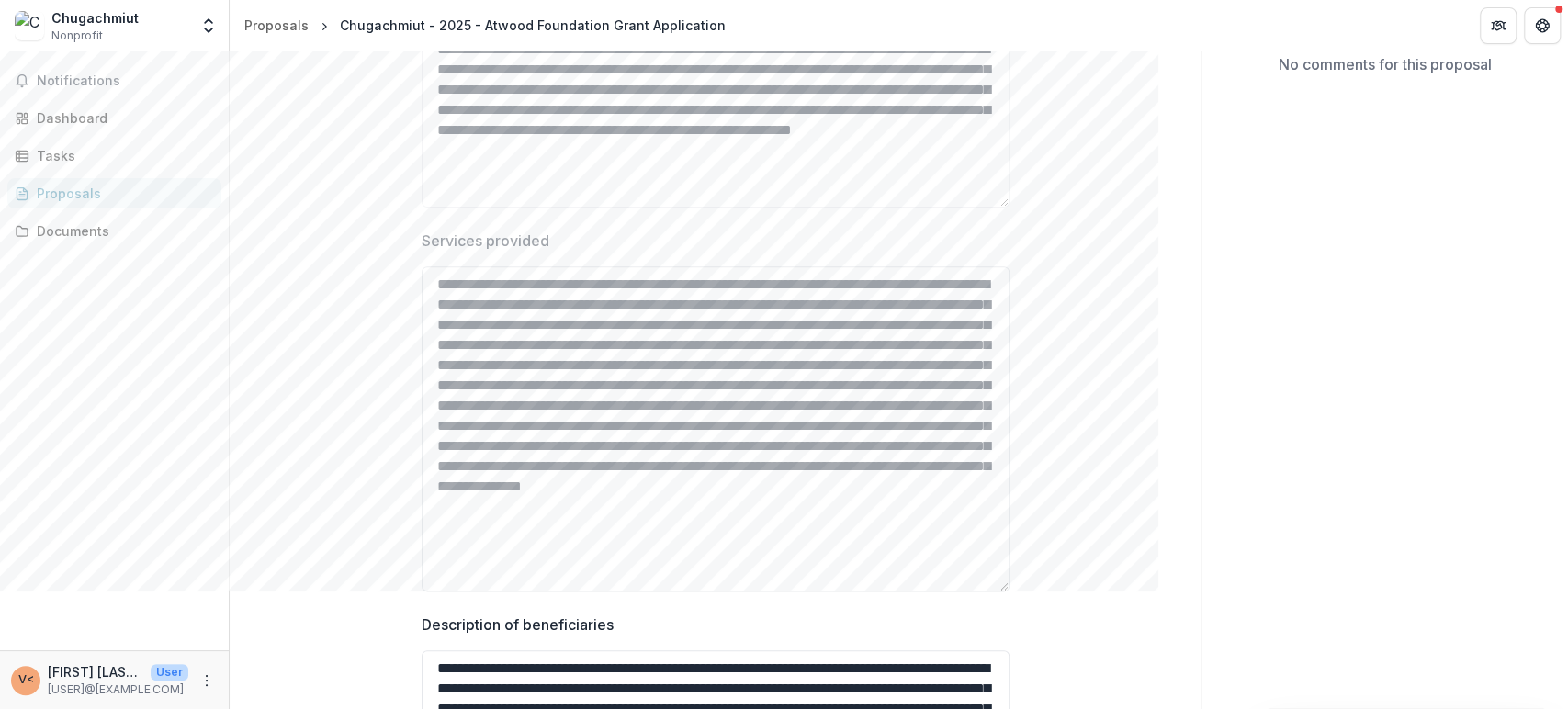 drag, startPoint x: 1004, startPoint y: 334, endPoint x: 991, endPoint y: 586, distance: 252.33509 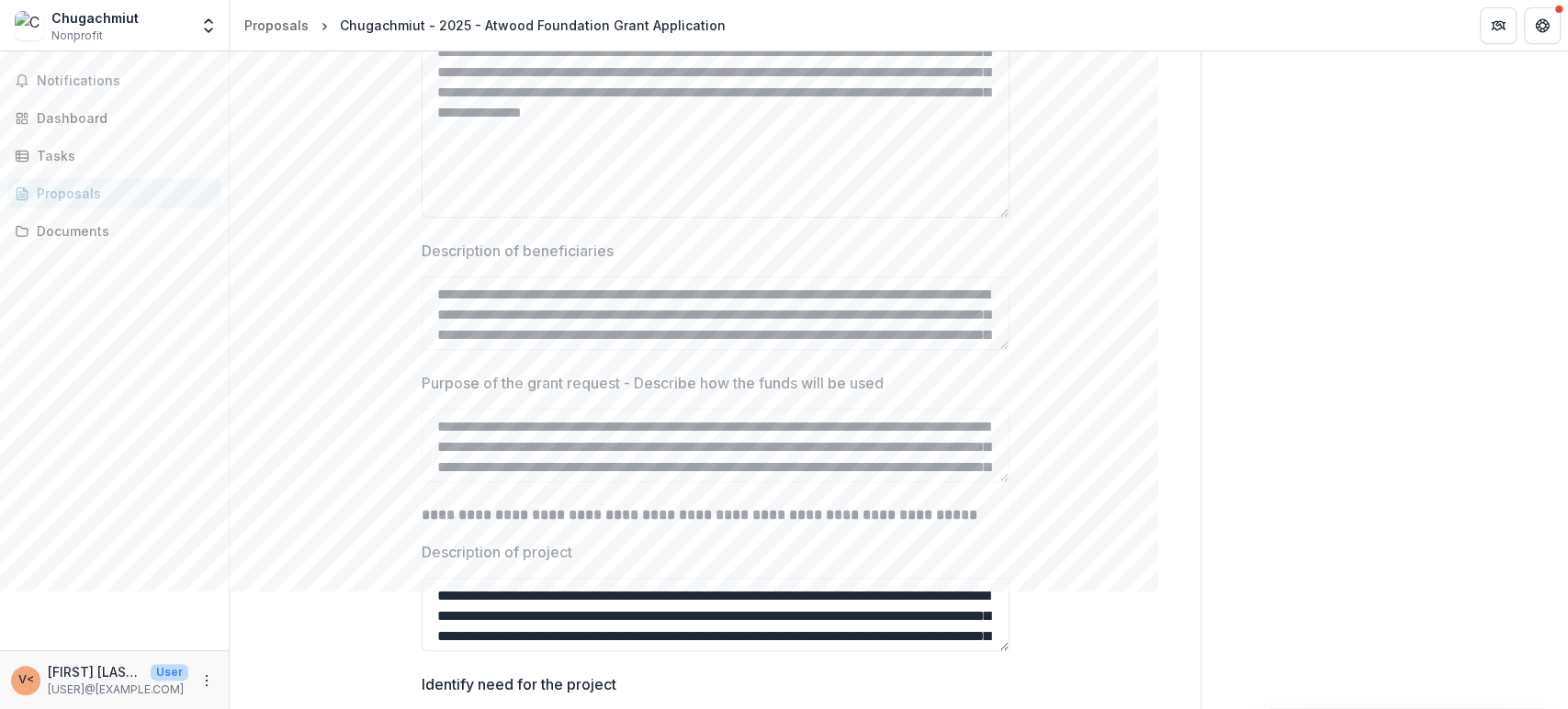 scroll, scrollTop: 804, scrollLeft: 0, axis: vertical 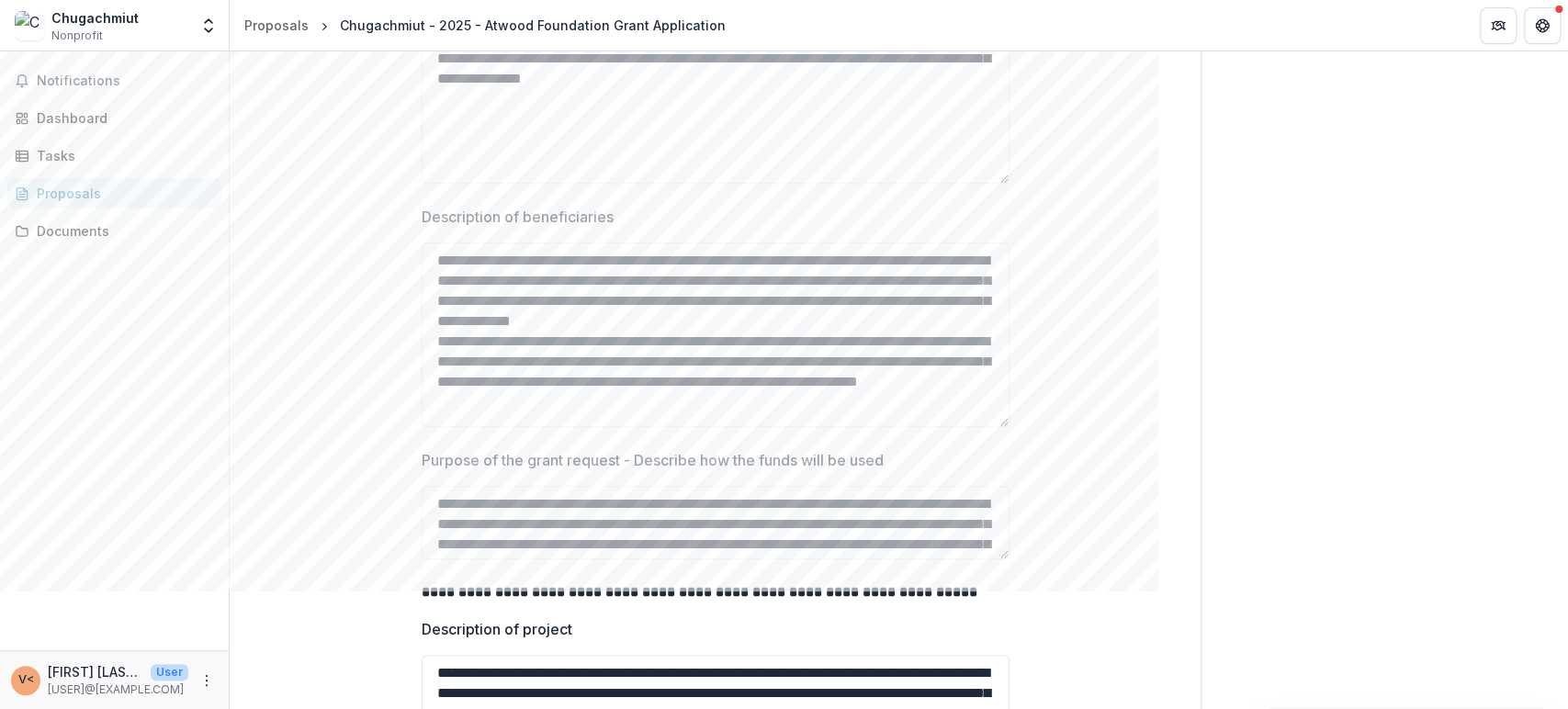 drag, startPoint x: 1004, startPoint y: 310, endPoint x: 1011, endPoint y: 422, distance: 112.21854 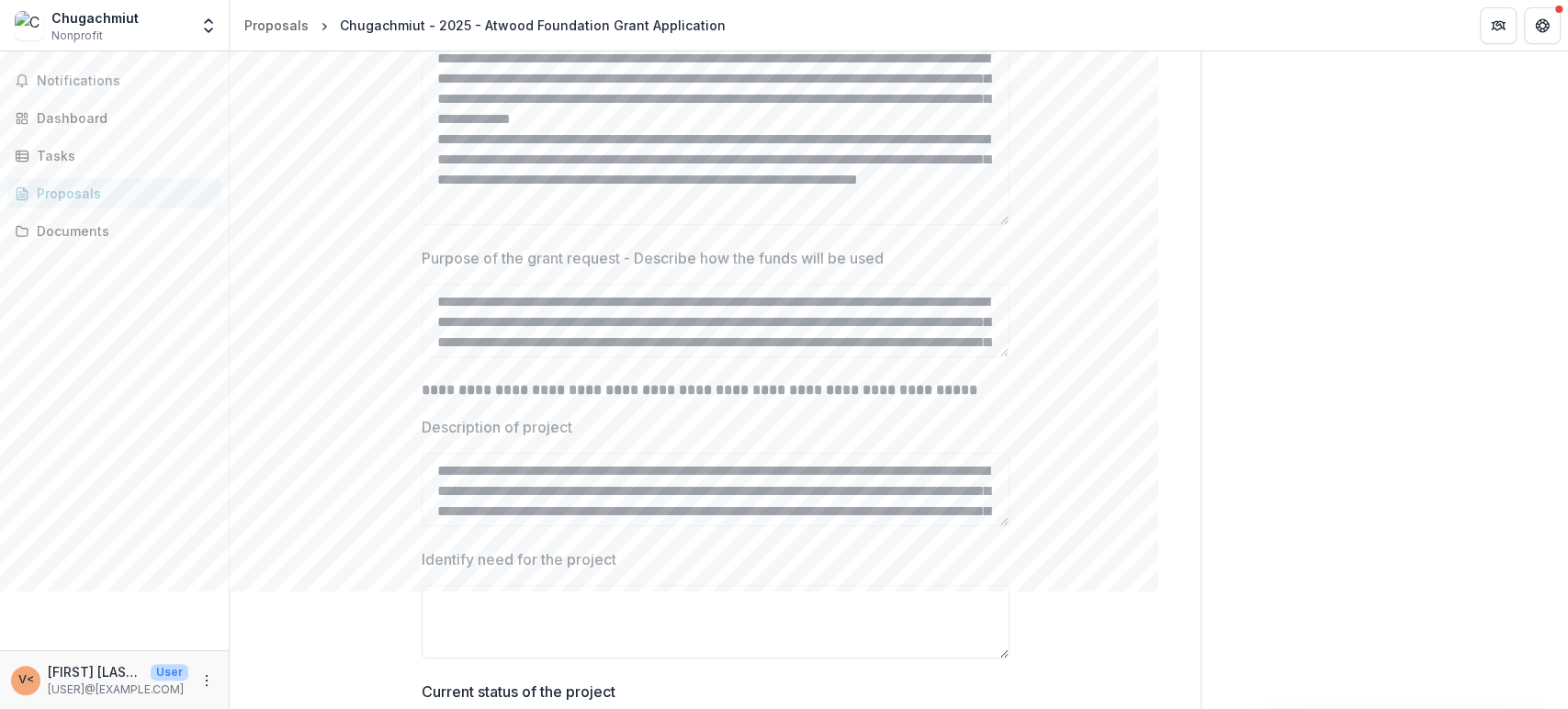 scroll, scrollTop: 1007, scrollLeft: 0, axis: vertical 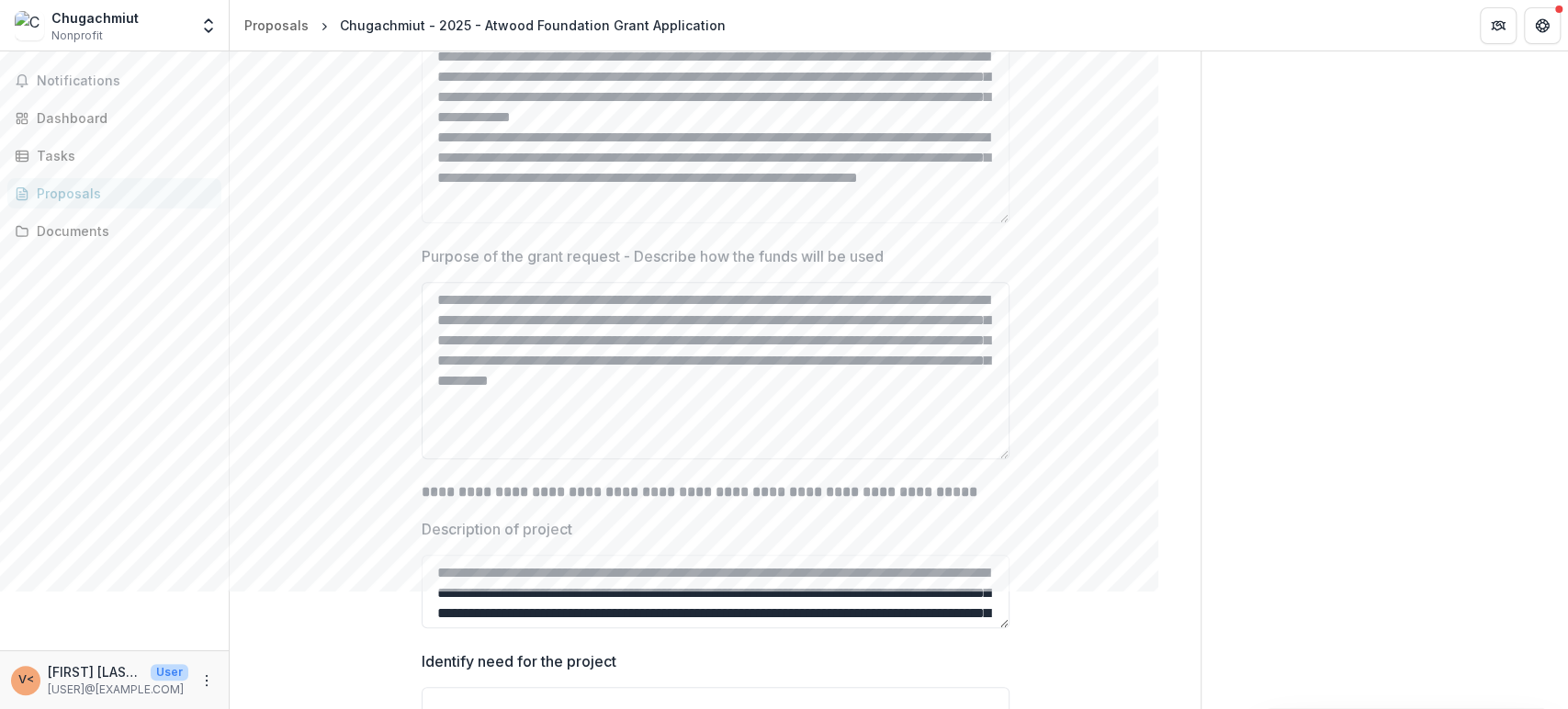 drag, startPoint x: 1003, startPoint y: 352, endPoint x: 1001, endPoint y: 456, distance: 104.01923 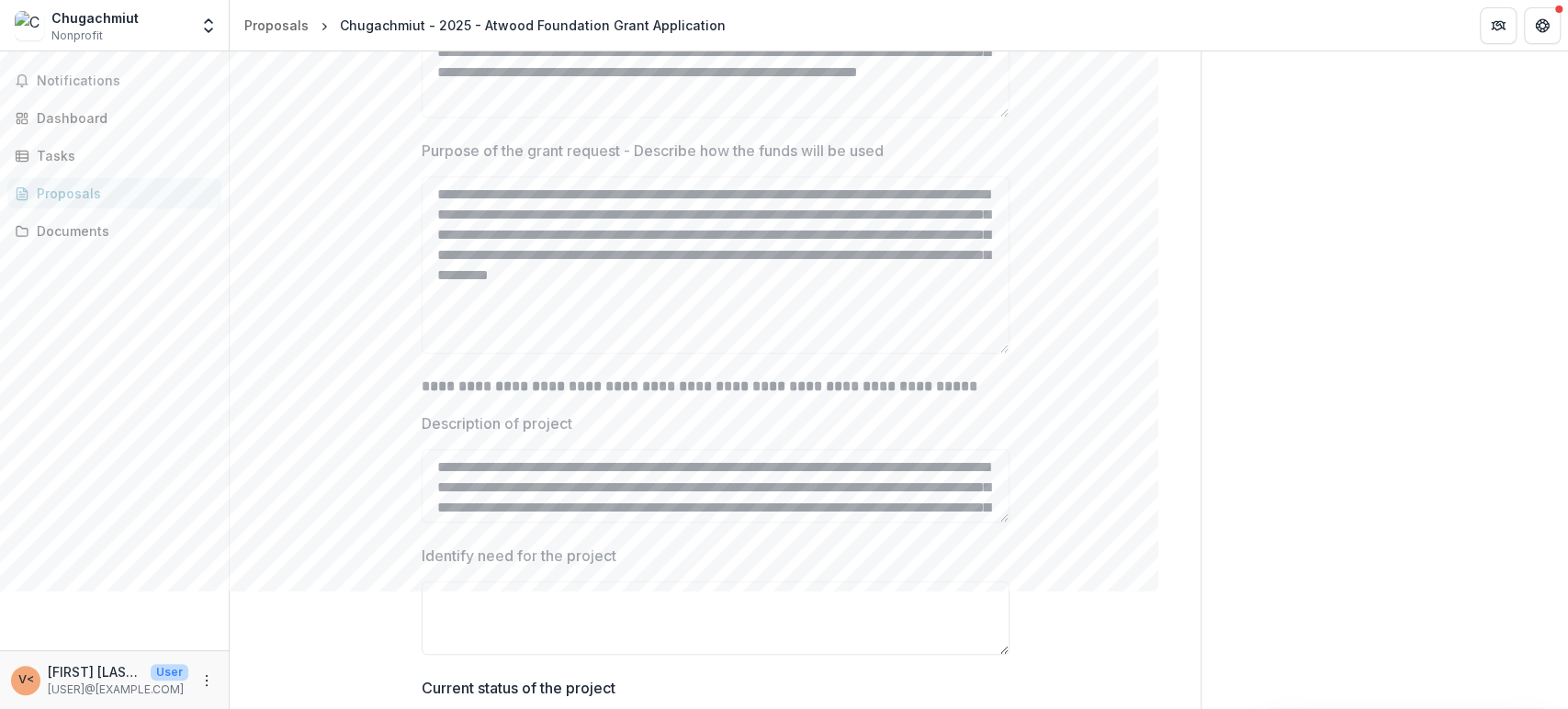 scroll, scrollTop: 1109, scrollLeft: 0, axis: vertical 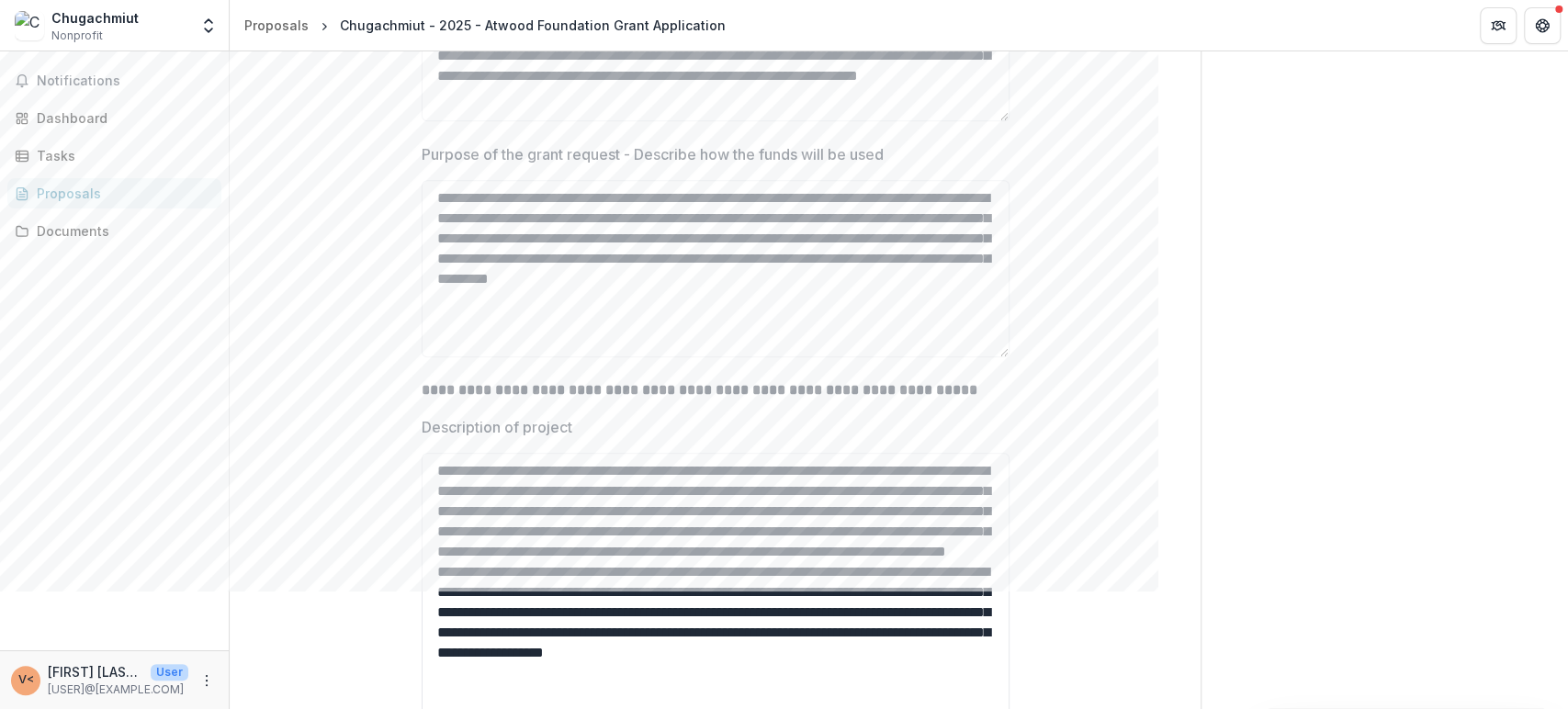 drag, startPoint x: 1000, startPoint y: 521, endPoint x: 1007, endPoint y: 757, distance: 236.1038 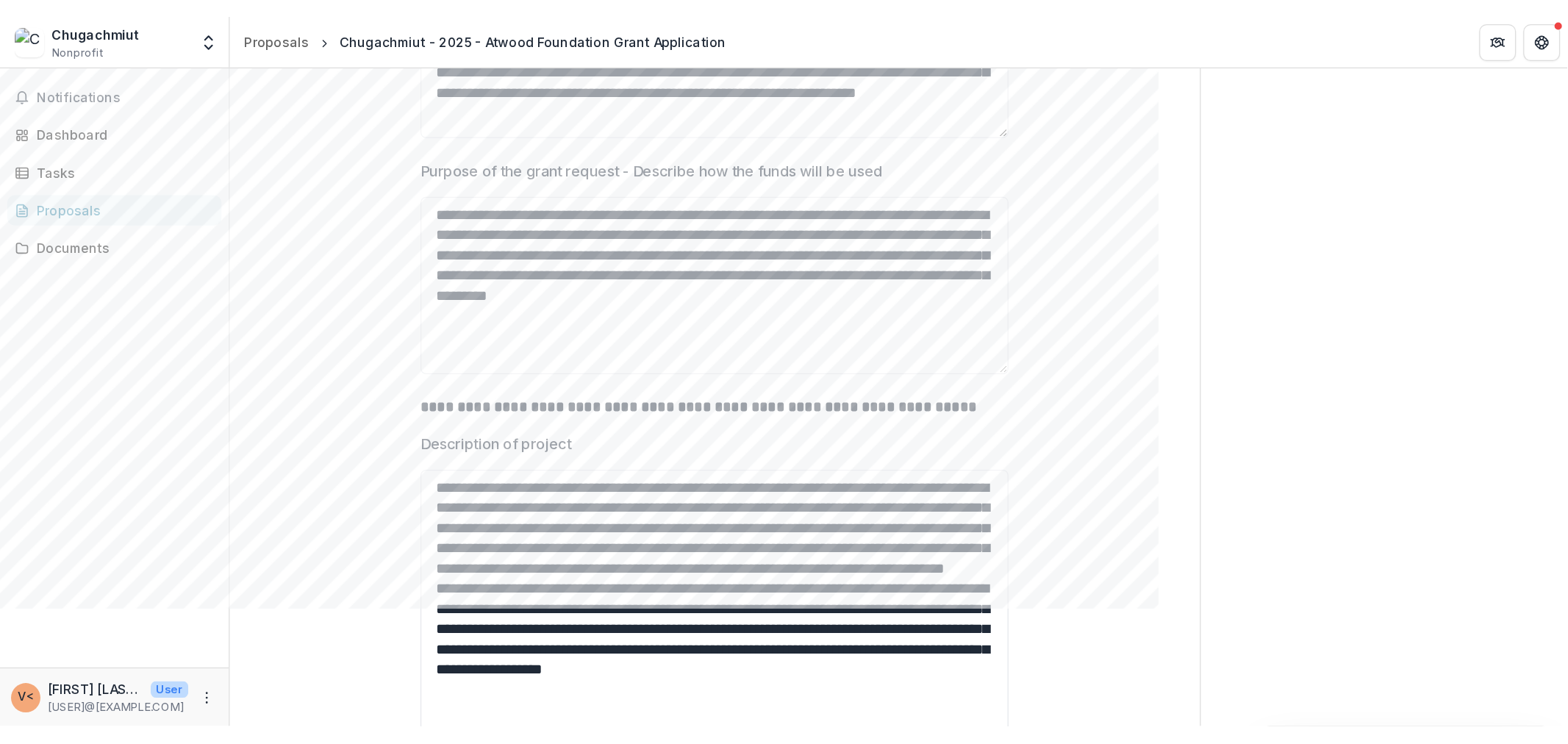 scroll, scrollTop: 888, scrollLeft: 0, axis: vertical 